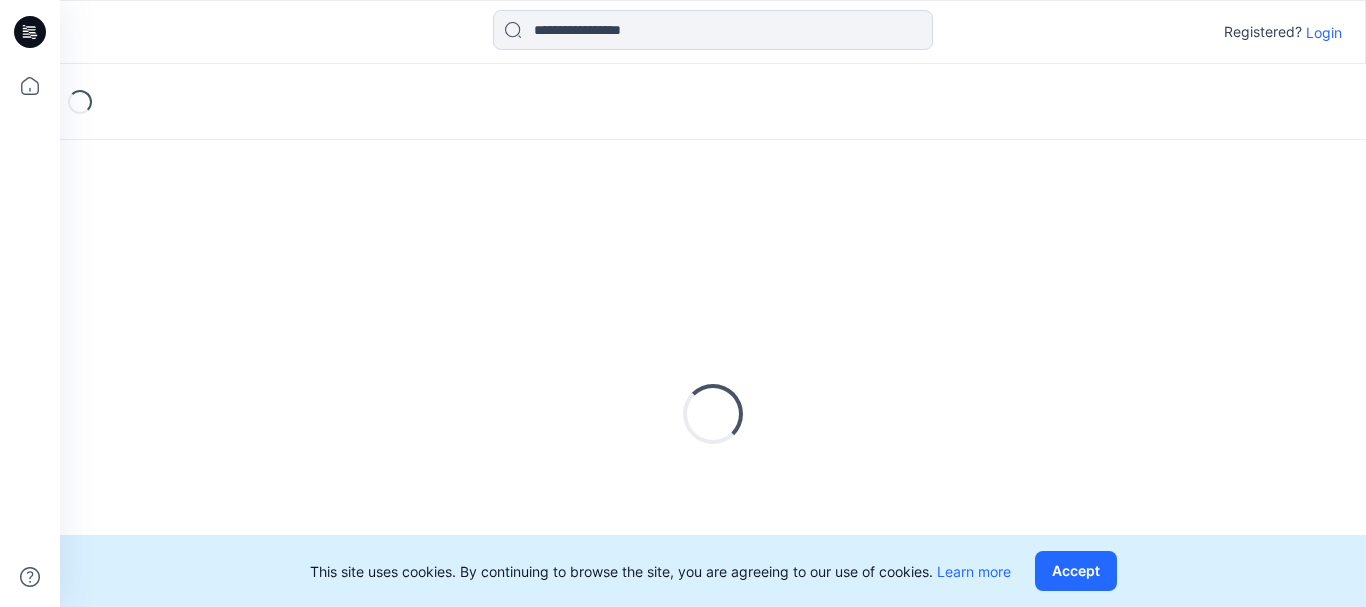 scroll, scrollTop: 0, scrollLeft: 0, axis: both 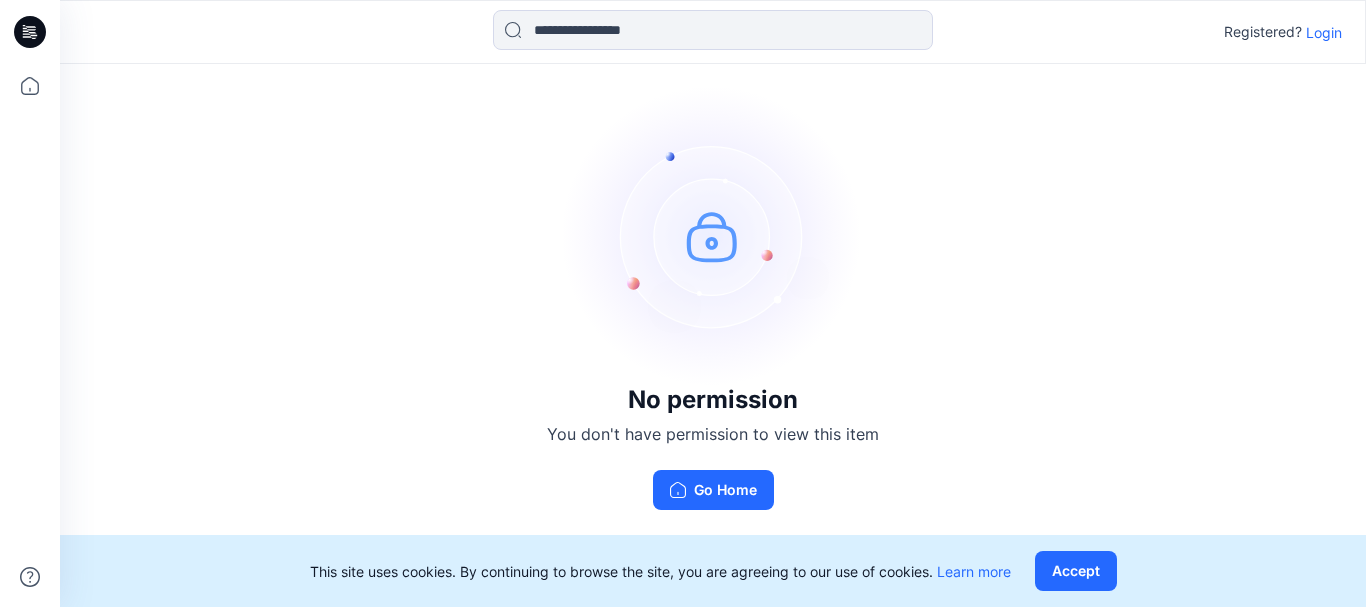 click at bounding box center [713, 236] 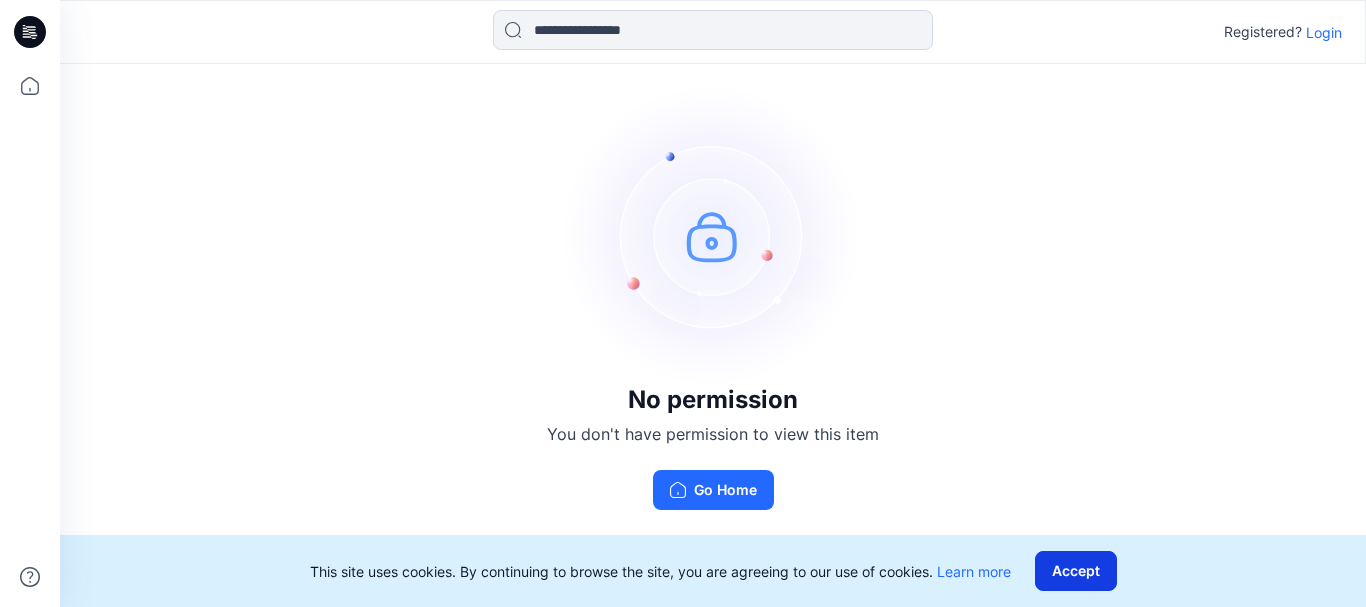 click on "Accept" at bounding box center [1076, 571] 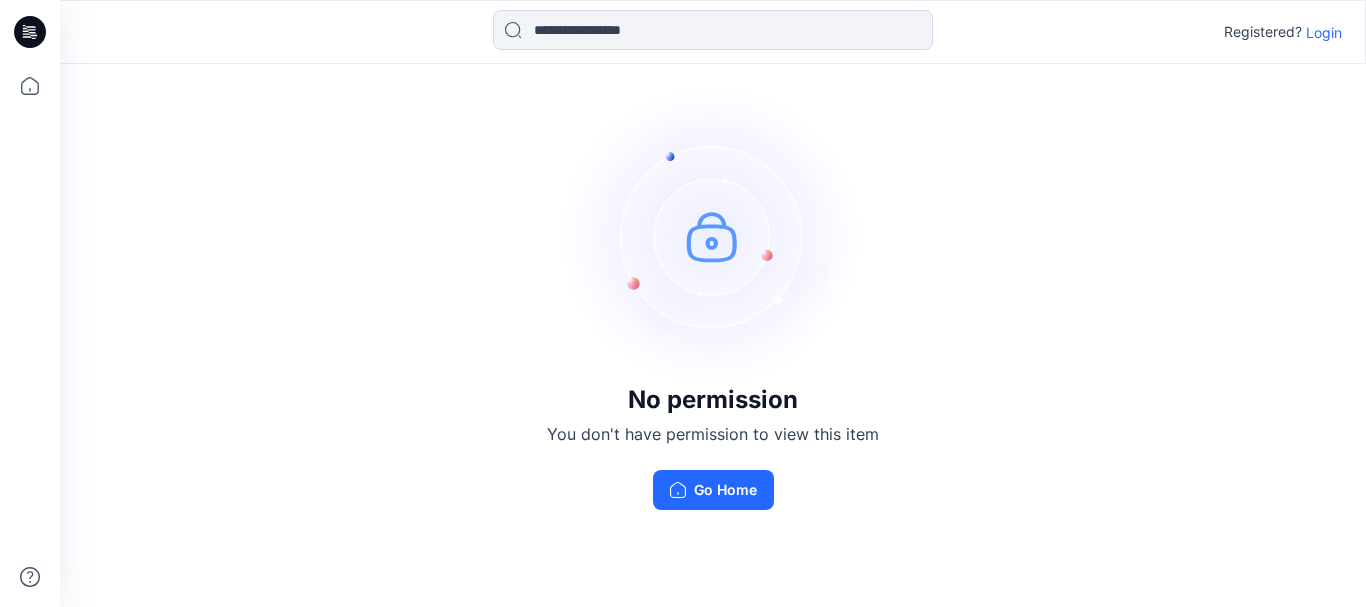 click on "Login" at bounding box center [1324, 32] 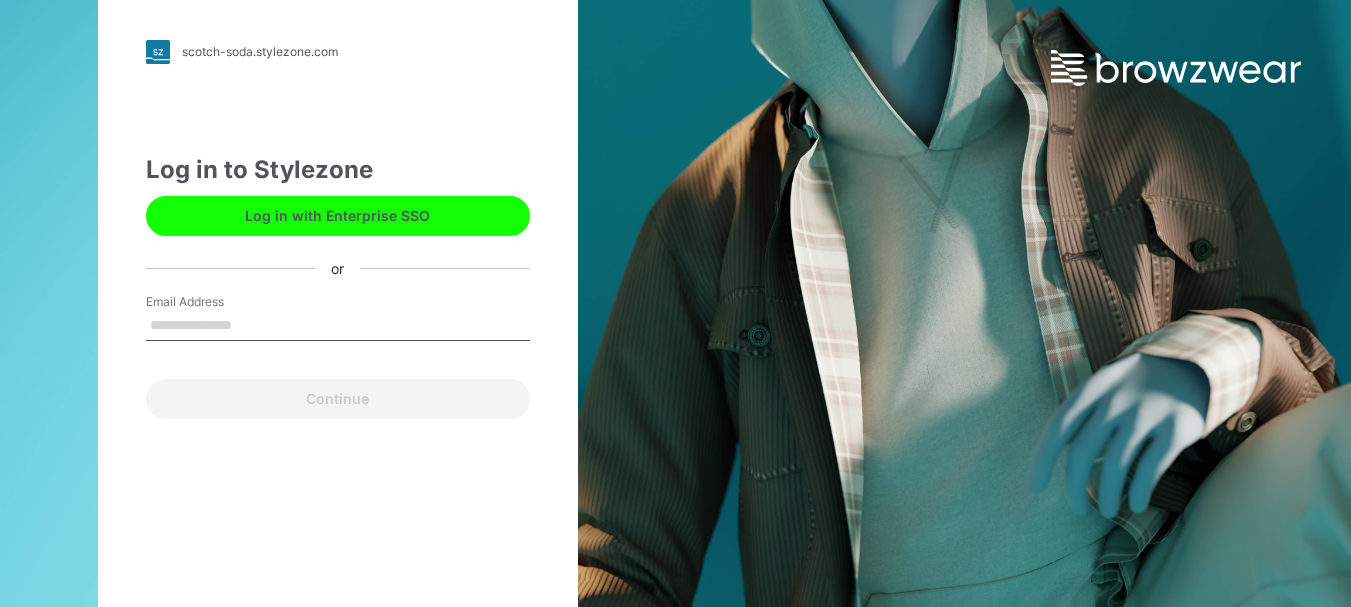 click on "Email Address" at bounding box center [338, 326] 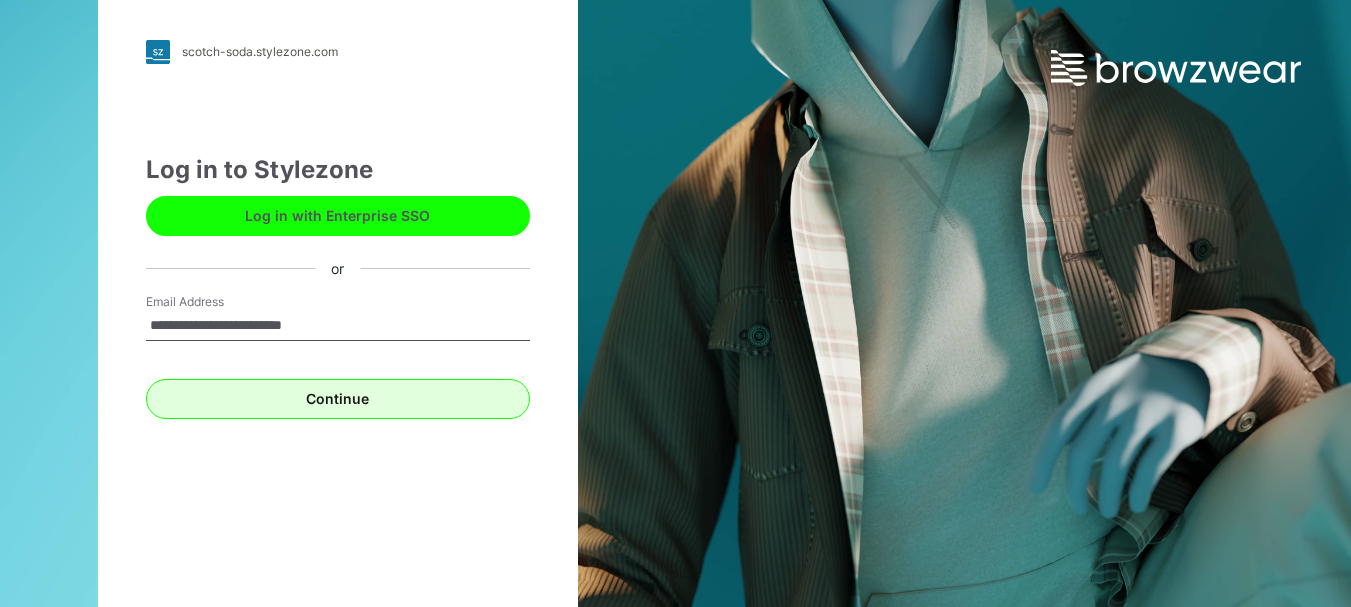type on "**********" 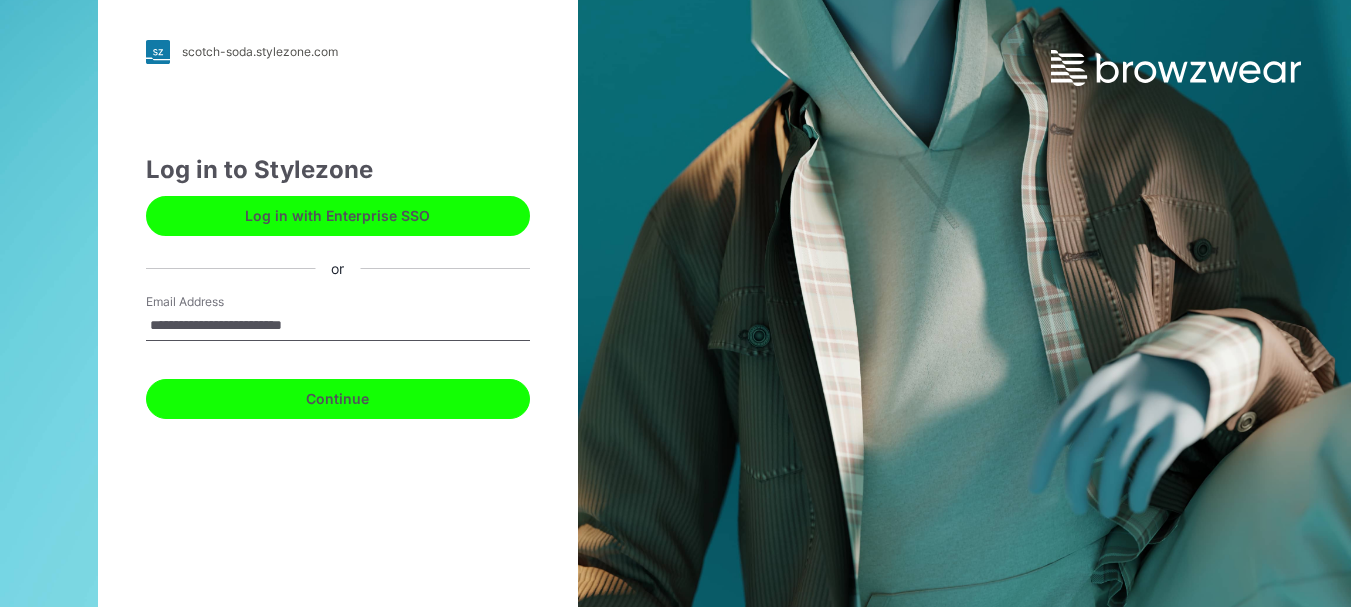 click on "Continue" at bounding box center (338, 399) 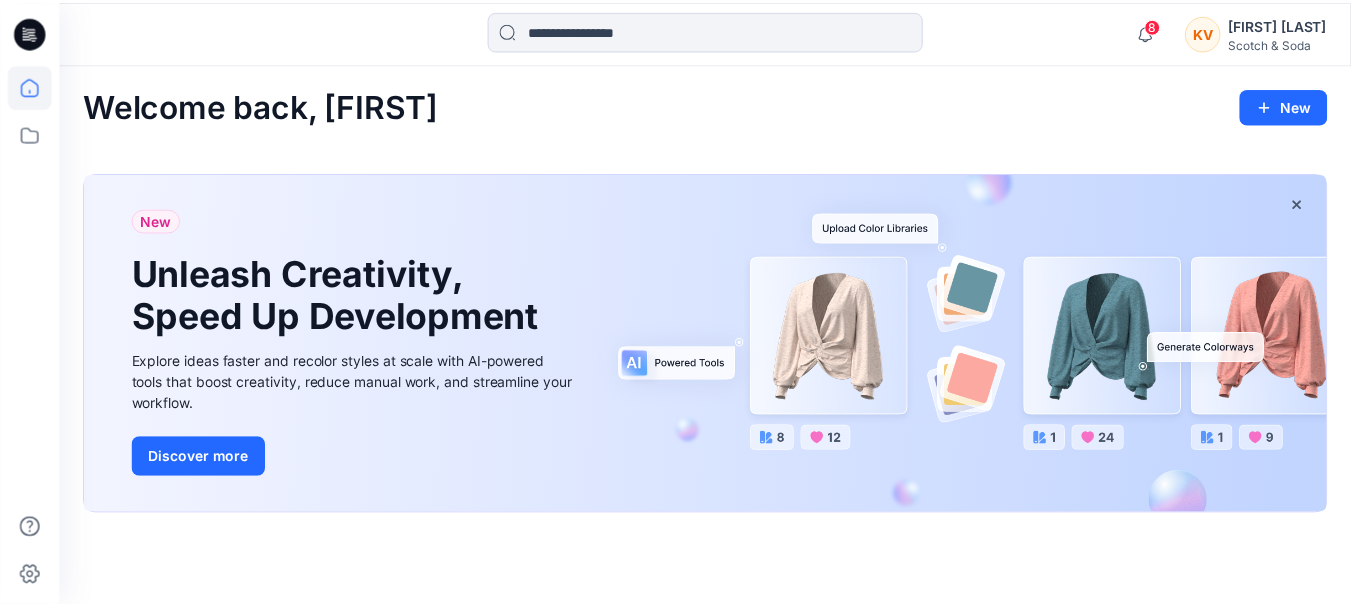 scroll, scrollTop: 0, scrollLeft: 0, axis: both 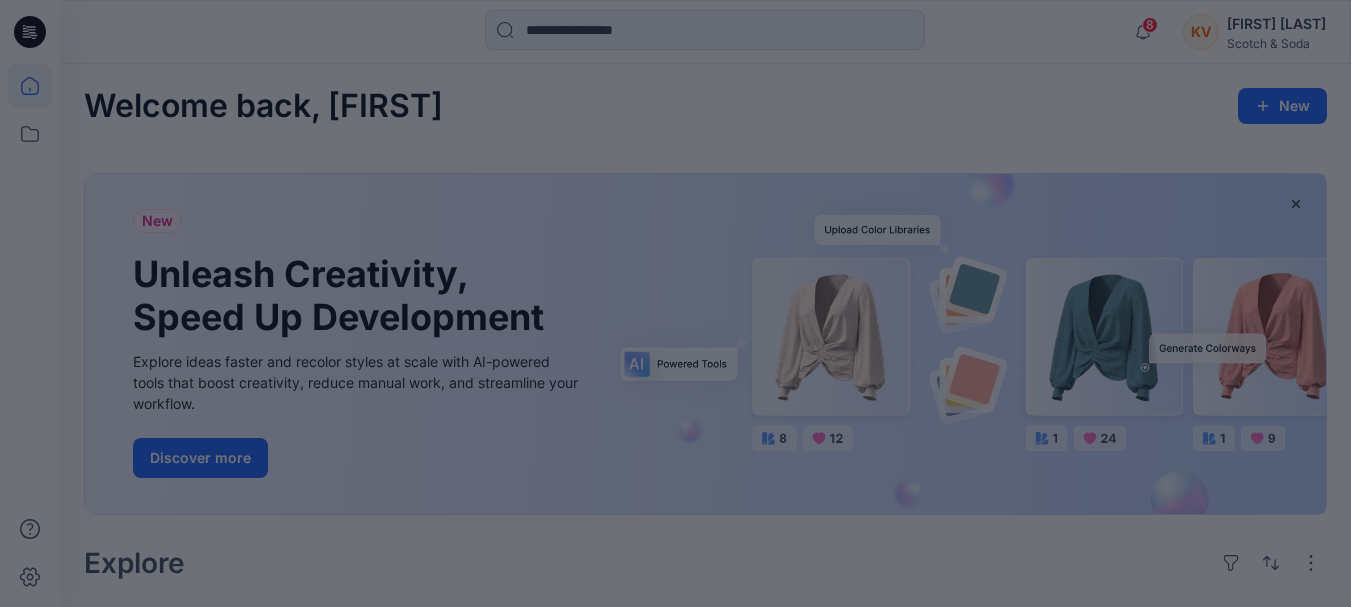 click on "× 1/3 Automate Bulk Colorway Creation Update multiple styles with your palette and render them together to speed up the creative process. Next" at bounding box center [676, 475] 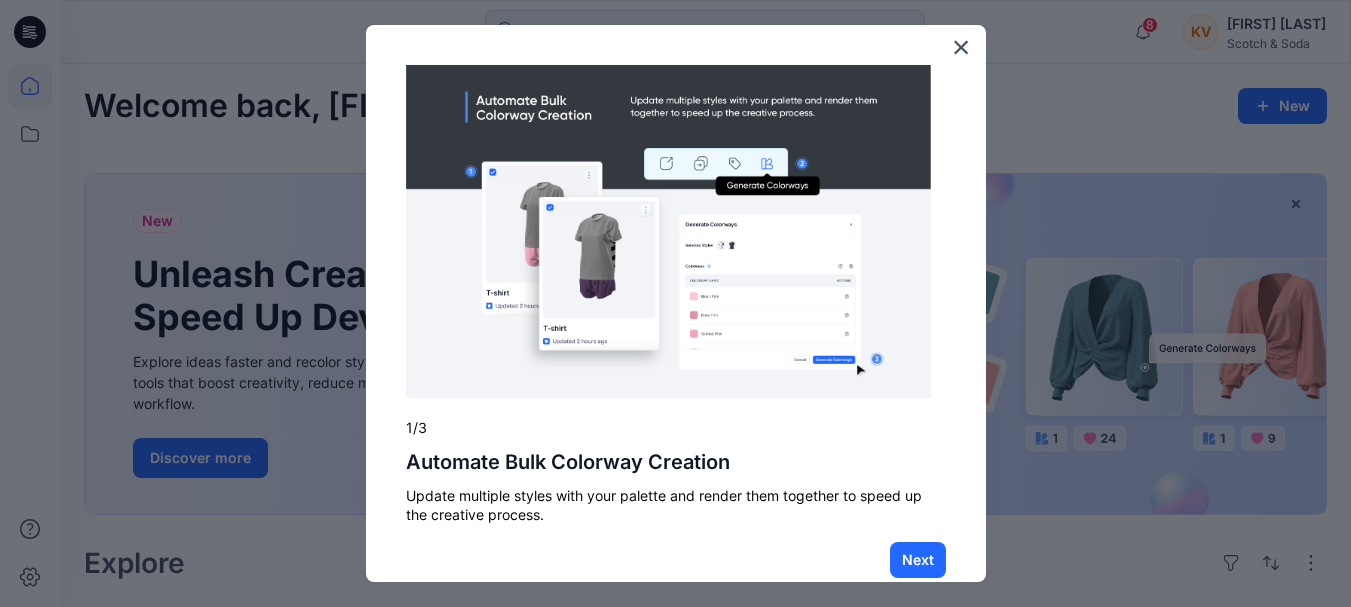 scroll, scrollTop: 37, scrollLeft: 0, axis: vertical 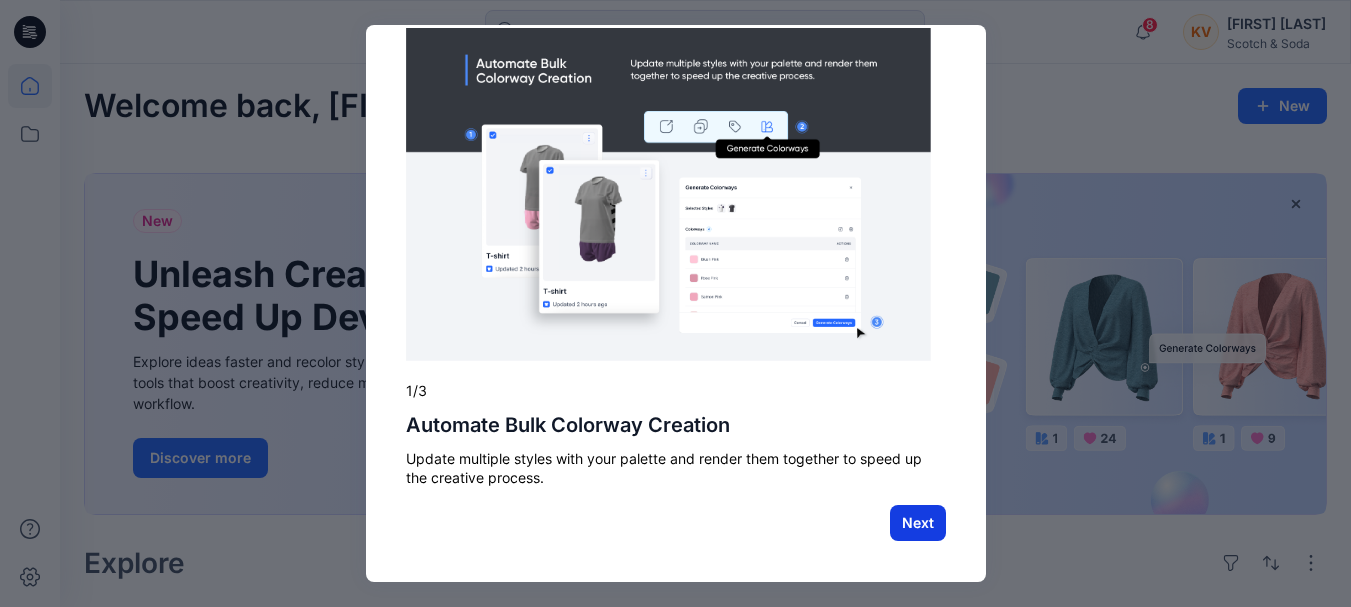 click on "Next" at bounding box center [918, 523] 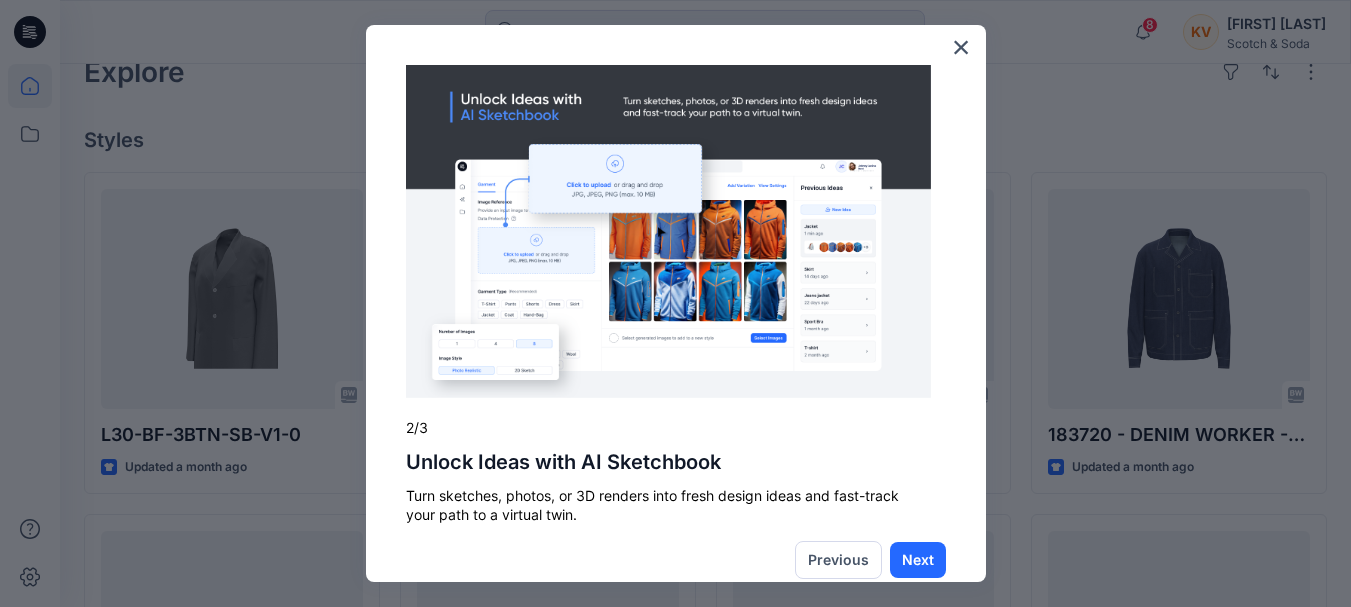scroll, scrollTop: 500, scrollLeft: 0, axis: vertical 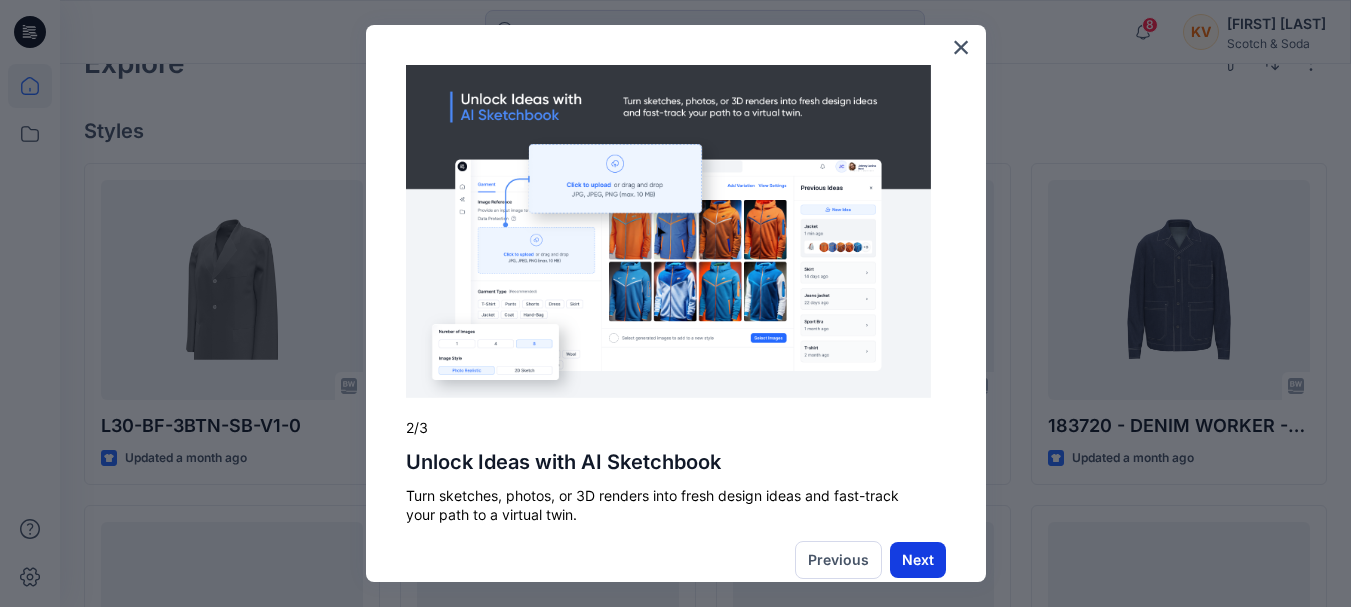 click on "Next" at bounding box center (918, 560) 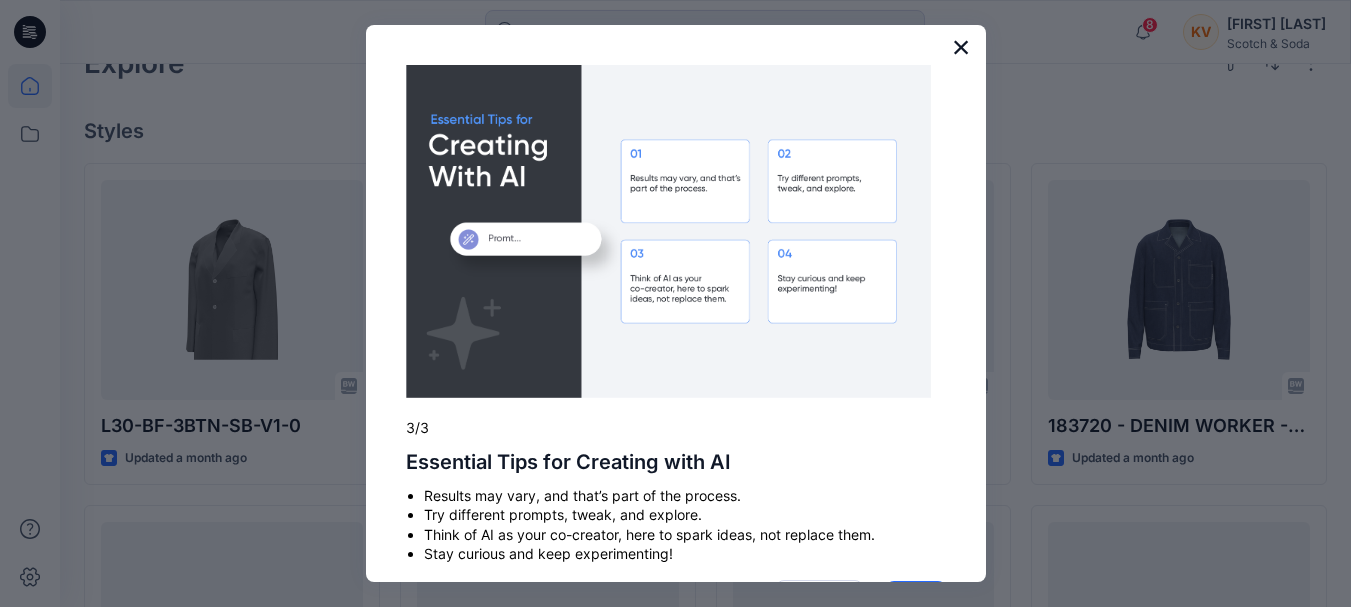 click on "×" at bounding box center (961, 47) 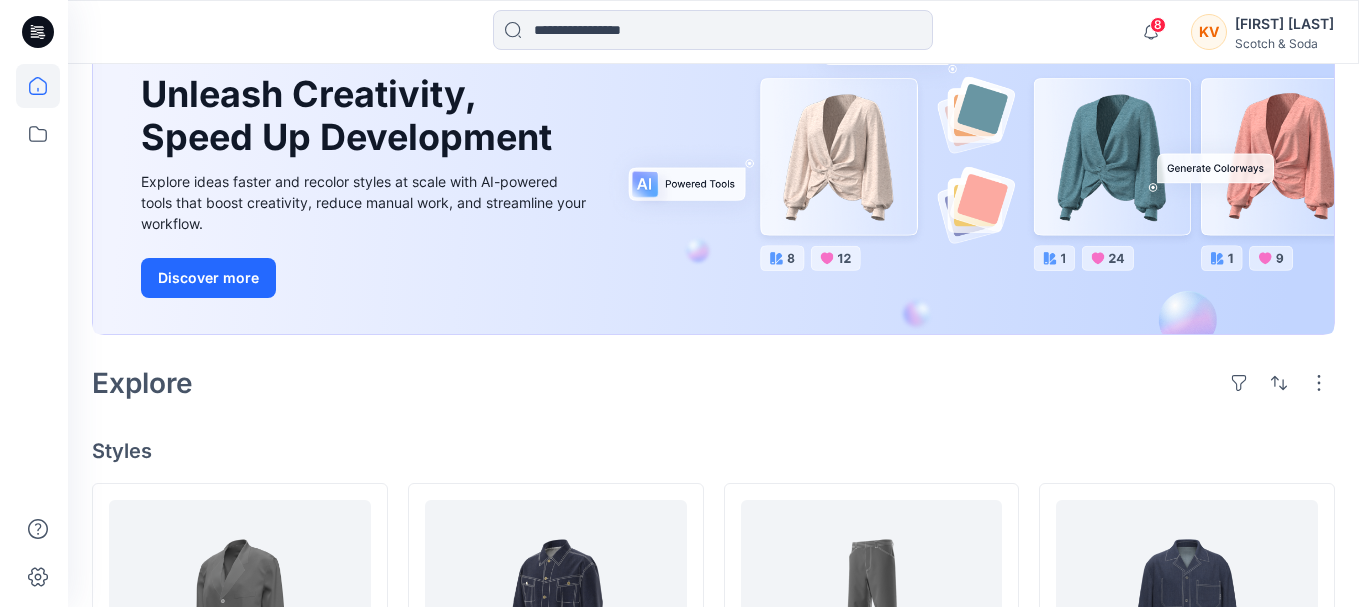 scroll, scrollTop: 0, scrollLeft: 0, axis: both 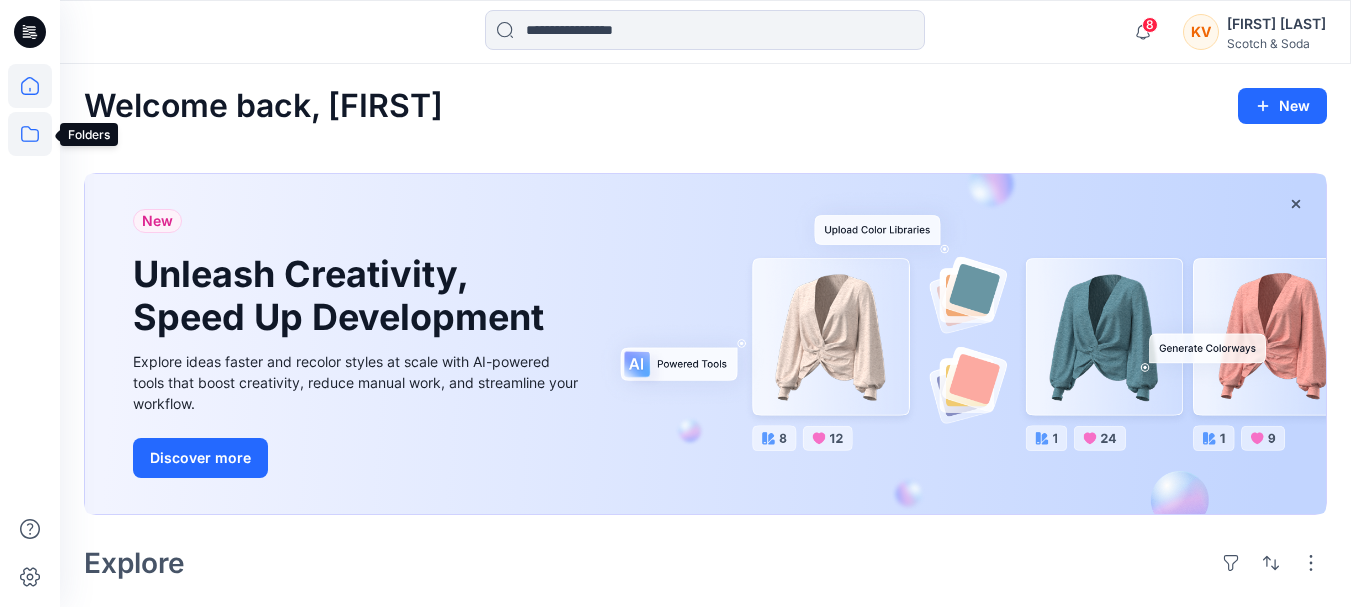 click 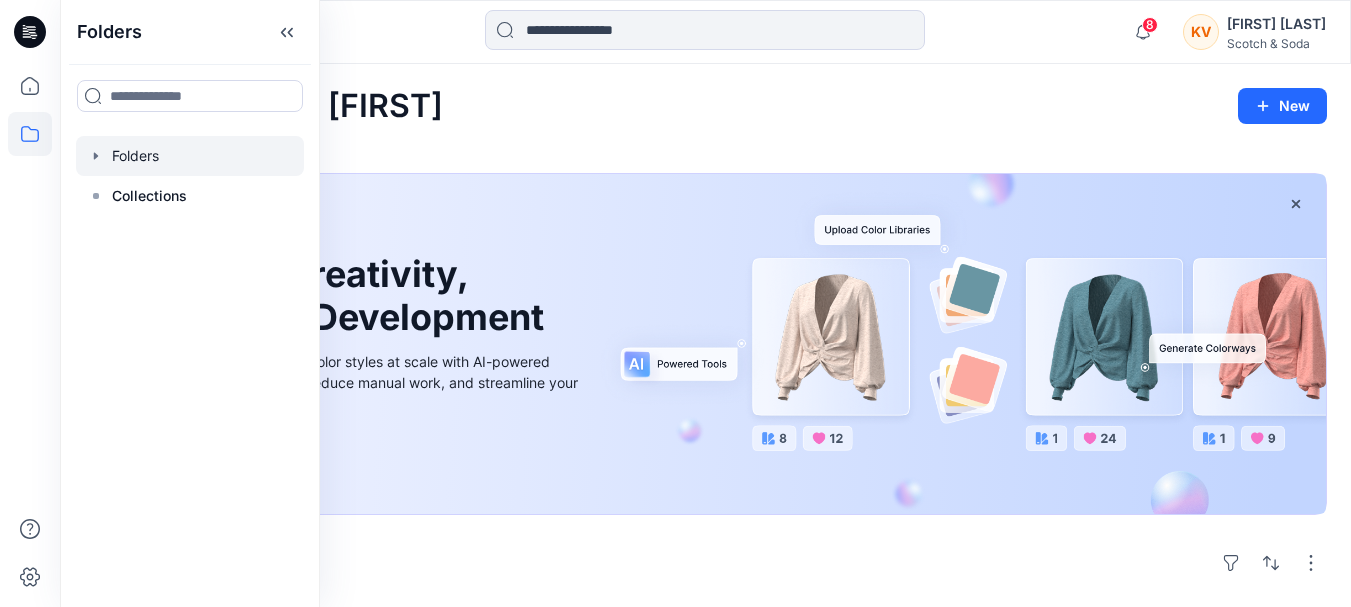 click at bounding box center [190, 156] 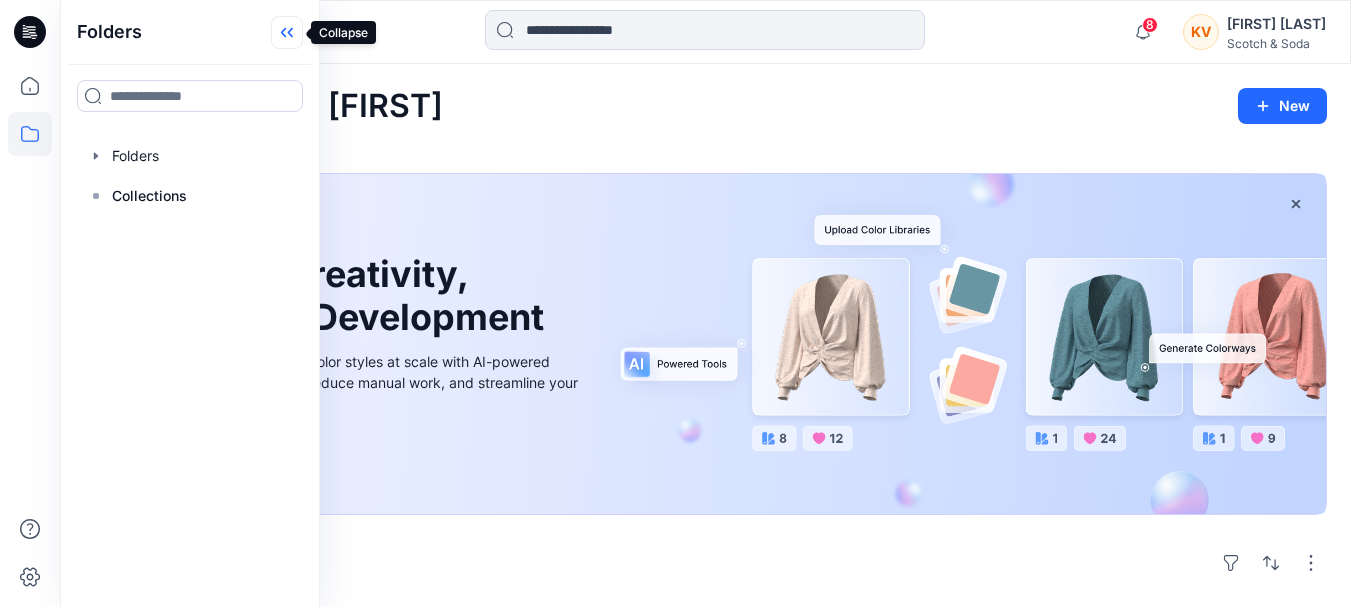 click 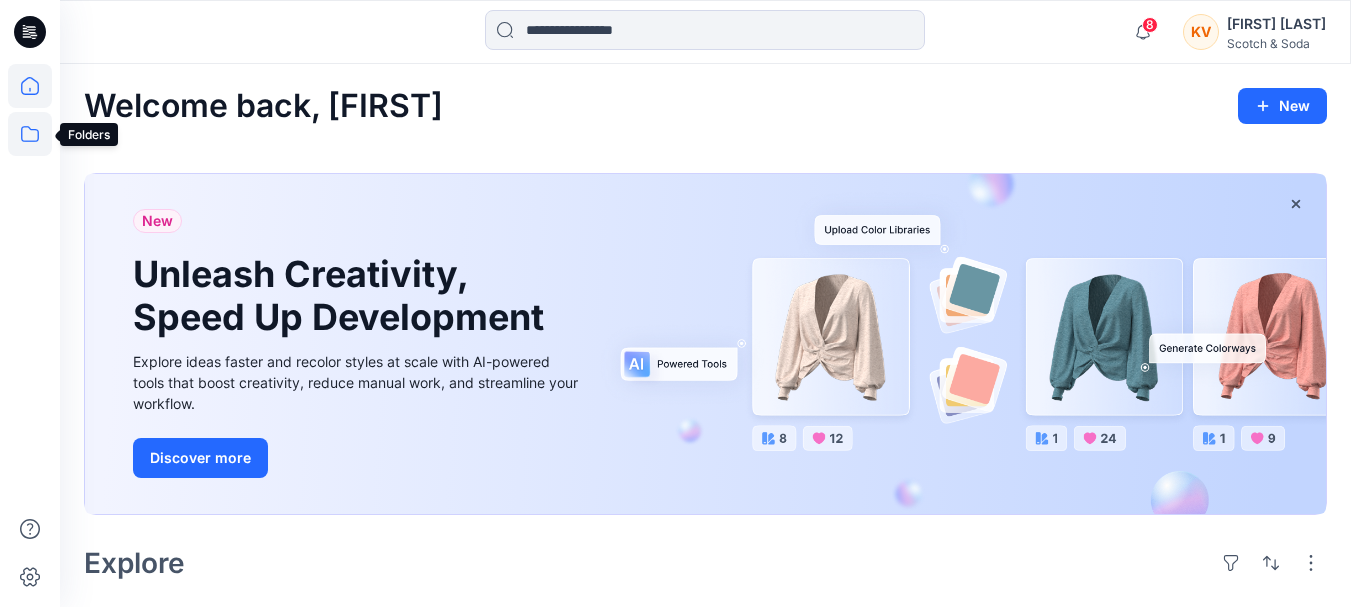 click 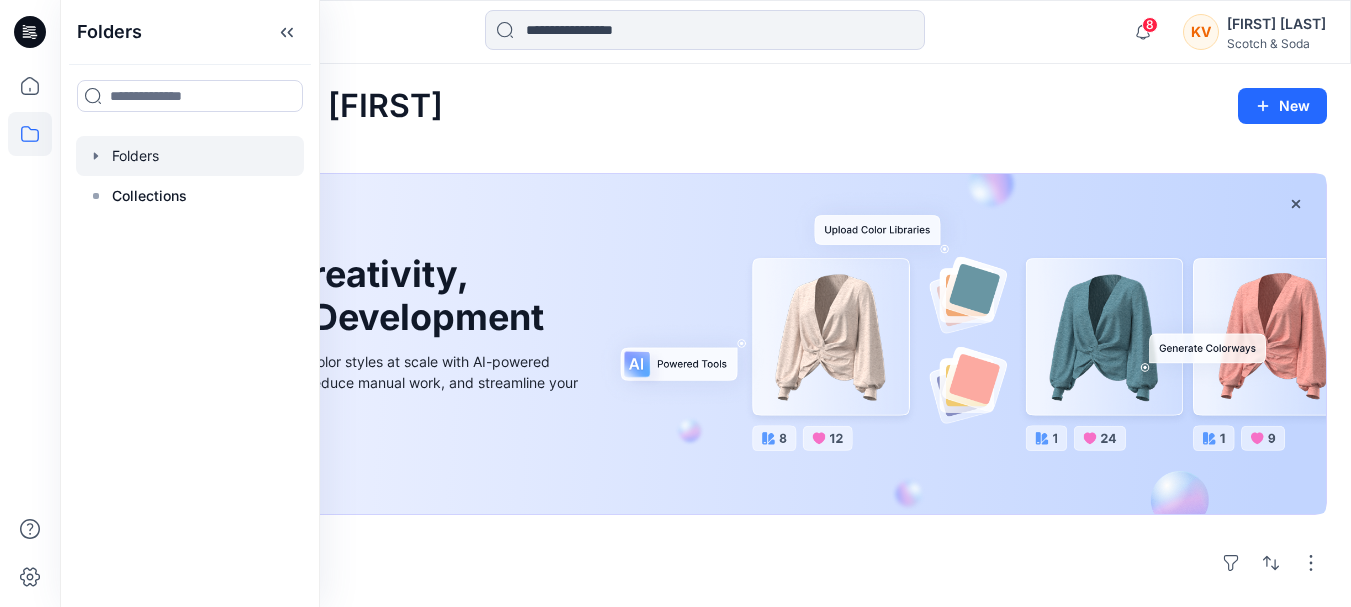 click at bounding box center (190, 156) 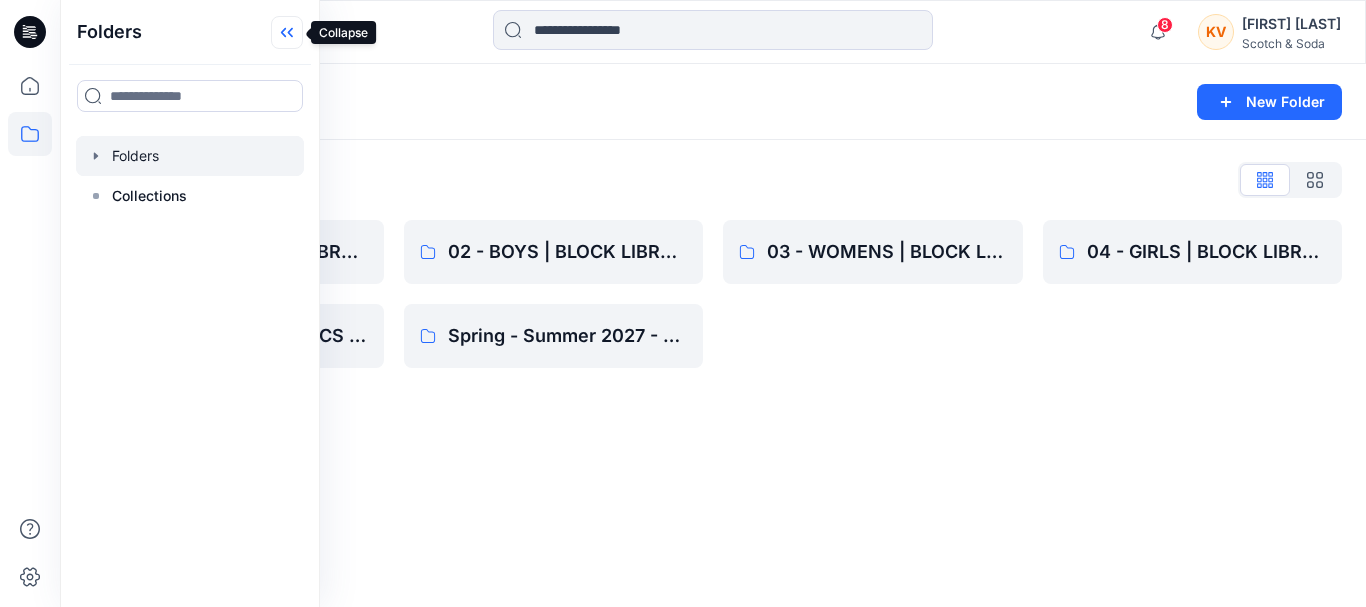 click 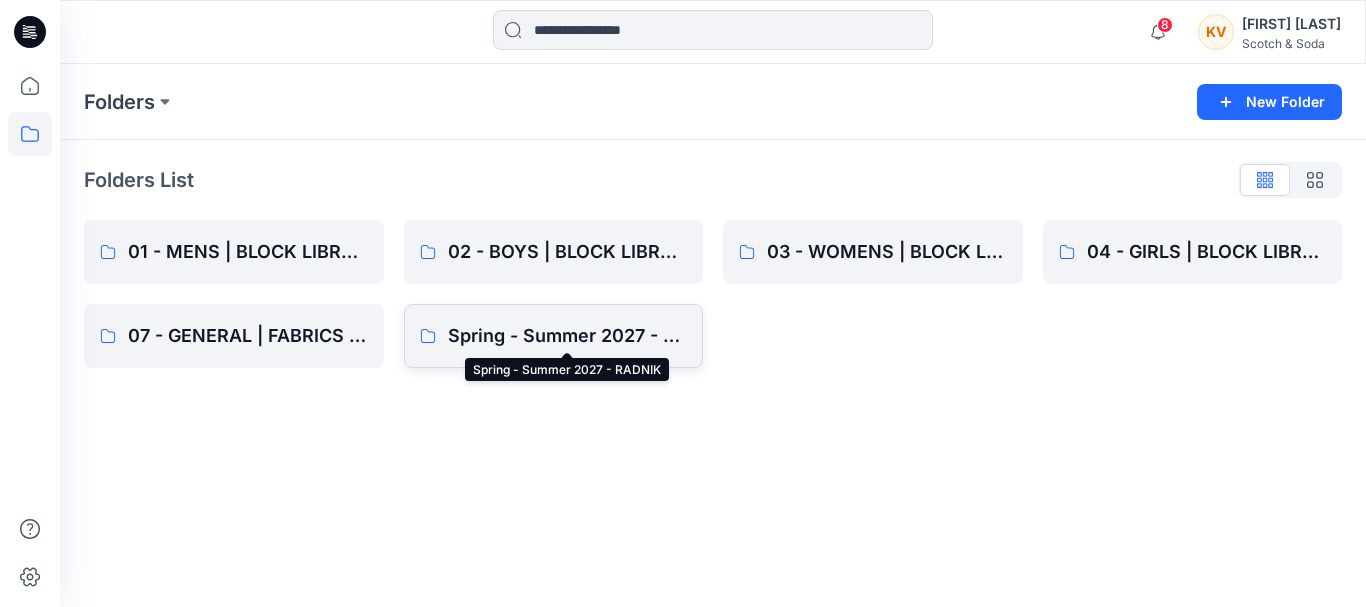 click on "Spring - Summer 2027 - RADNIK" at bounding box center [568, 336] 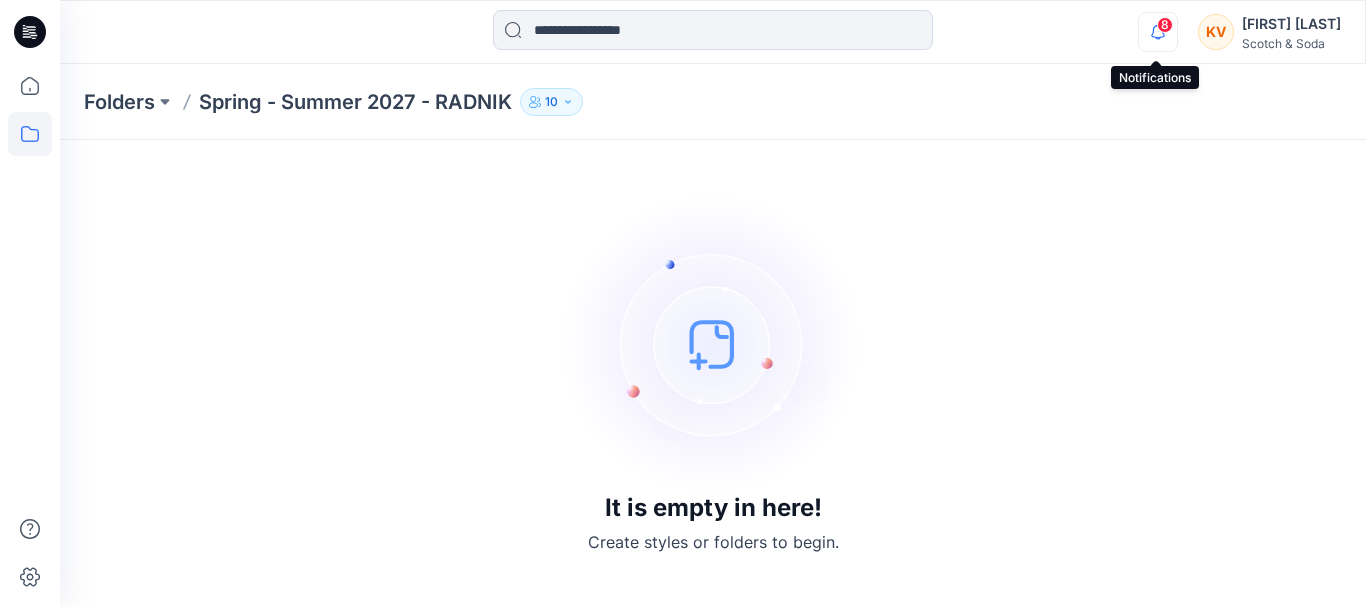 click 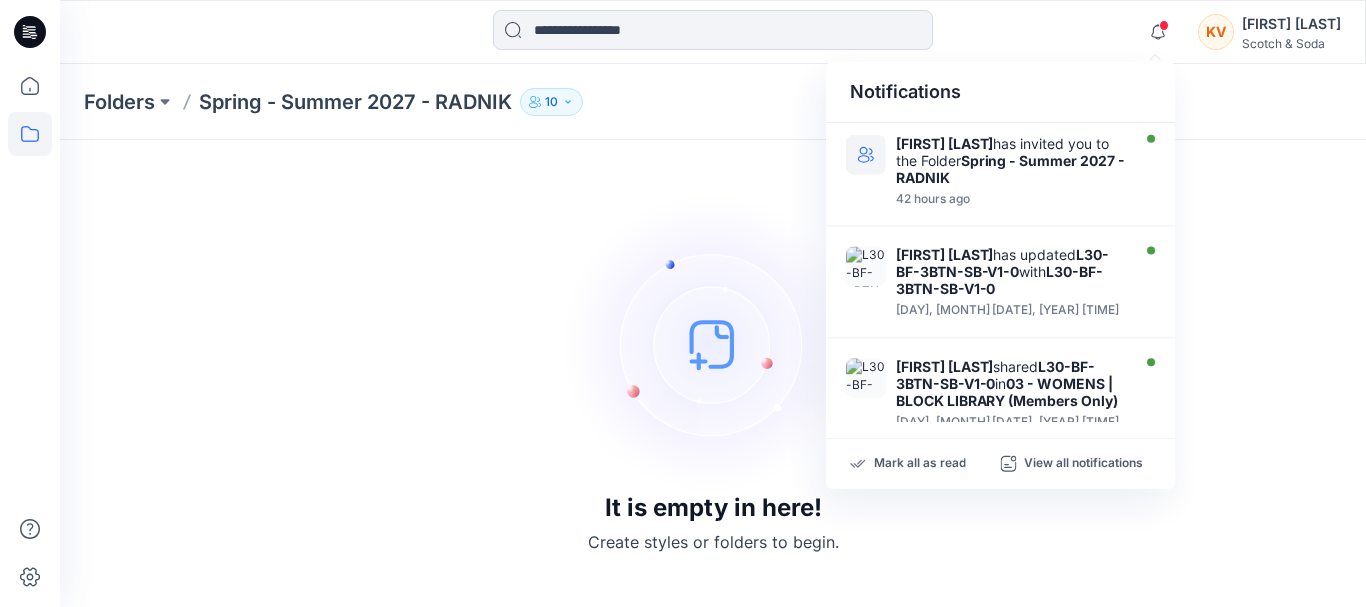 click on "Notifications [FIRST] [LAST] has invited you to the Folder Spring - Summer 2027 - RADNIK 42 hours ago [FIRST] [LAST] has updated L30-BF-3BTN-SB-V1-0 with L30-BF-3BTN-SB-V1-0 [DAY], [MONTH] [DATE], [YEAR] [TIME] [FIRST] [LAST] has shared L30-BF-3BTN-SB-V1-0 in 03 - WOMENS | BLOCK LIBRARY (Members Only) [DAY], [MONTH] [DATE], [YEAR] [TIME] [FIRST] [LAST] has updated 183533 - V1-2 with 183533 - V1-2 [DAY], [MONTH] [DATE], [YEAR] [TIME] [FIRST] [LAST] has updated M80-RLXD-5-PKT-V1-2 with M80-RLXD-5-PKT-V1-2 [DAY], [MONTH] [DATE], [YEAR] [TIME] Mark all as read View all notifications KV [FIRST] [LAST] Scotch & Soda" at bounding box center [712, 32] 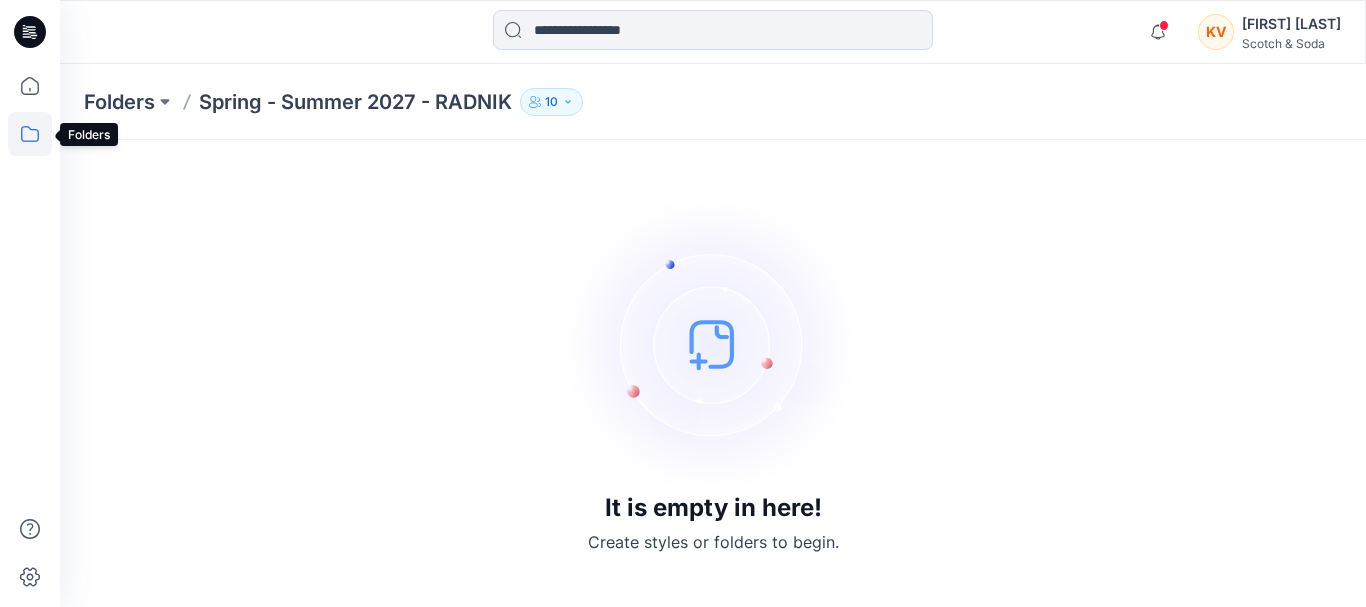 click 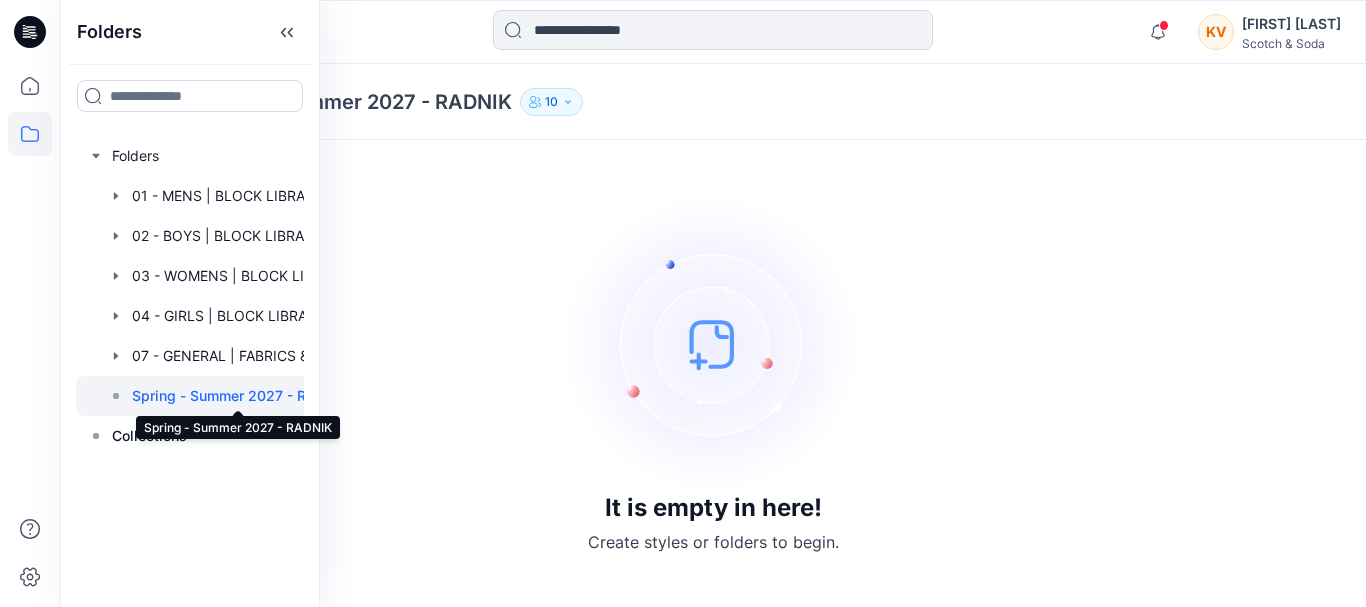 click on "Spring - Summer 2027 - RADNIK" at bounding box center [238, 396] 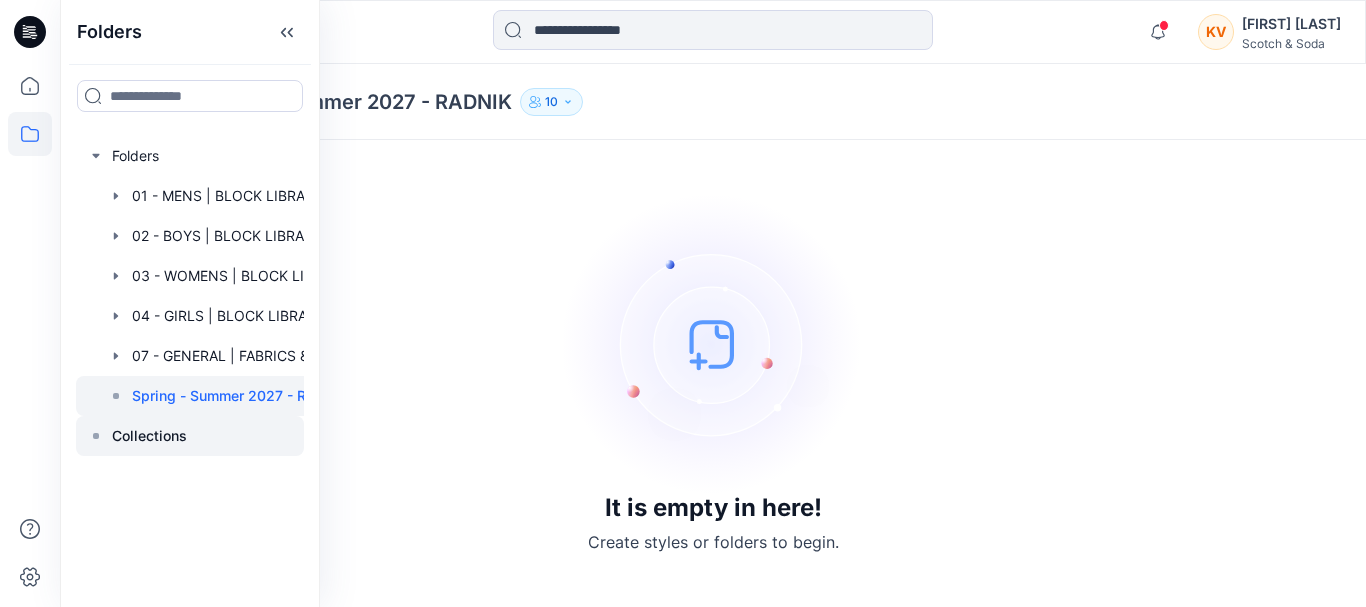 click on "Collections" at bounding box center [149, 436] 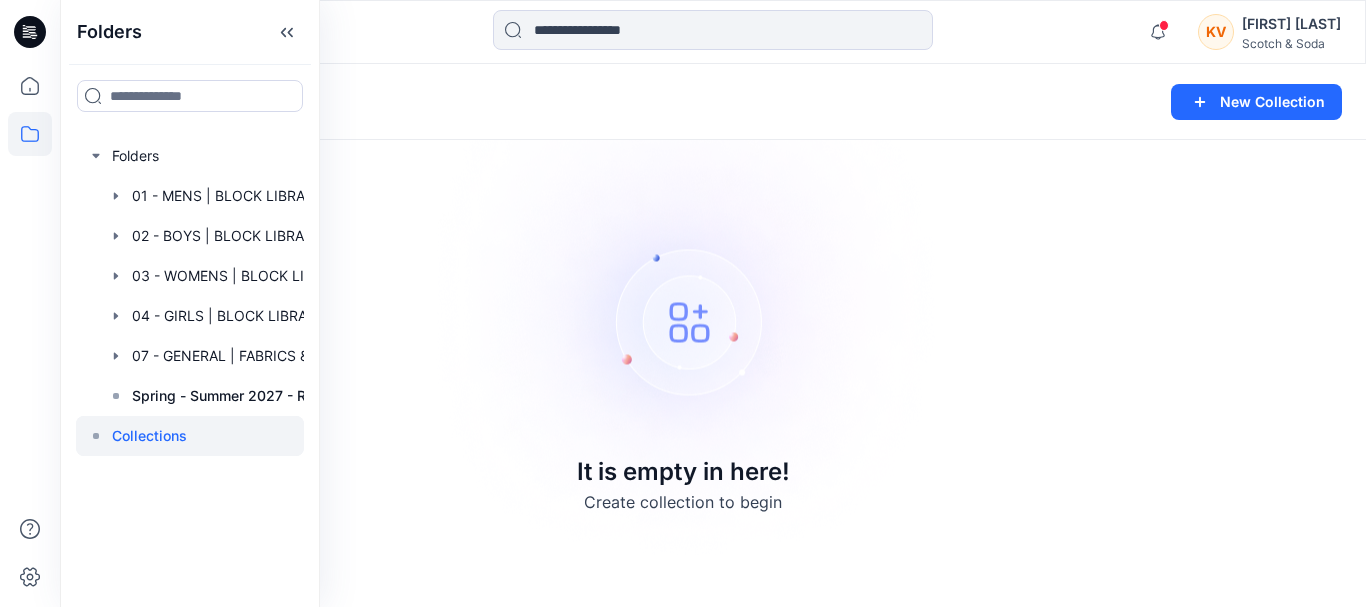 click on "Collections New Collection" at bounding box center [713, 102] 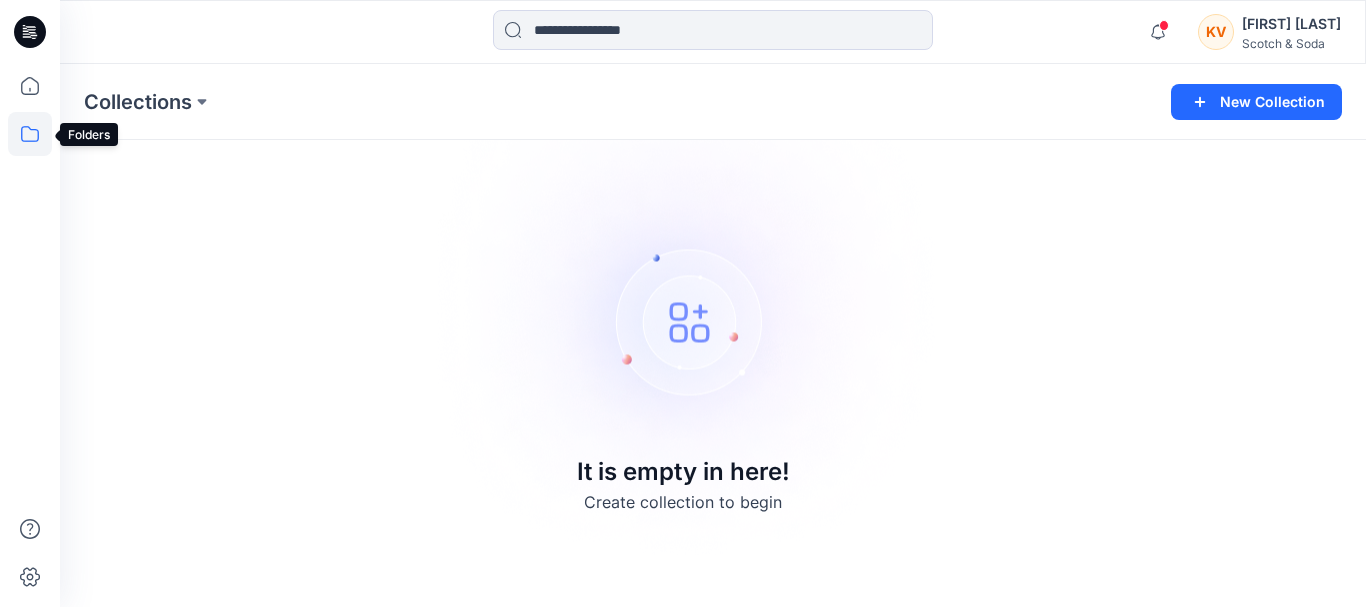 click 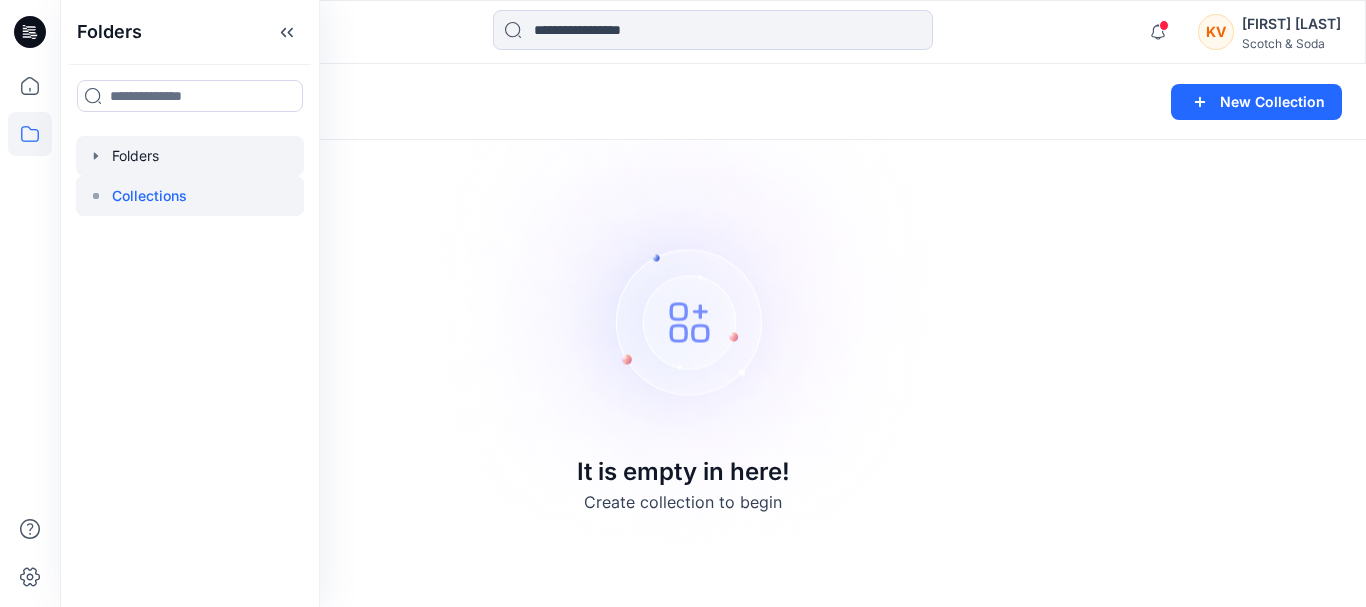 click at bounding box center [190, 156] 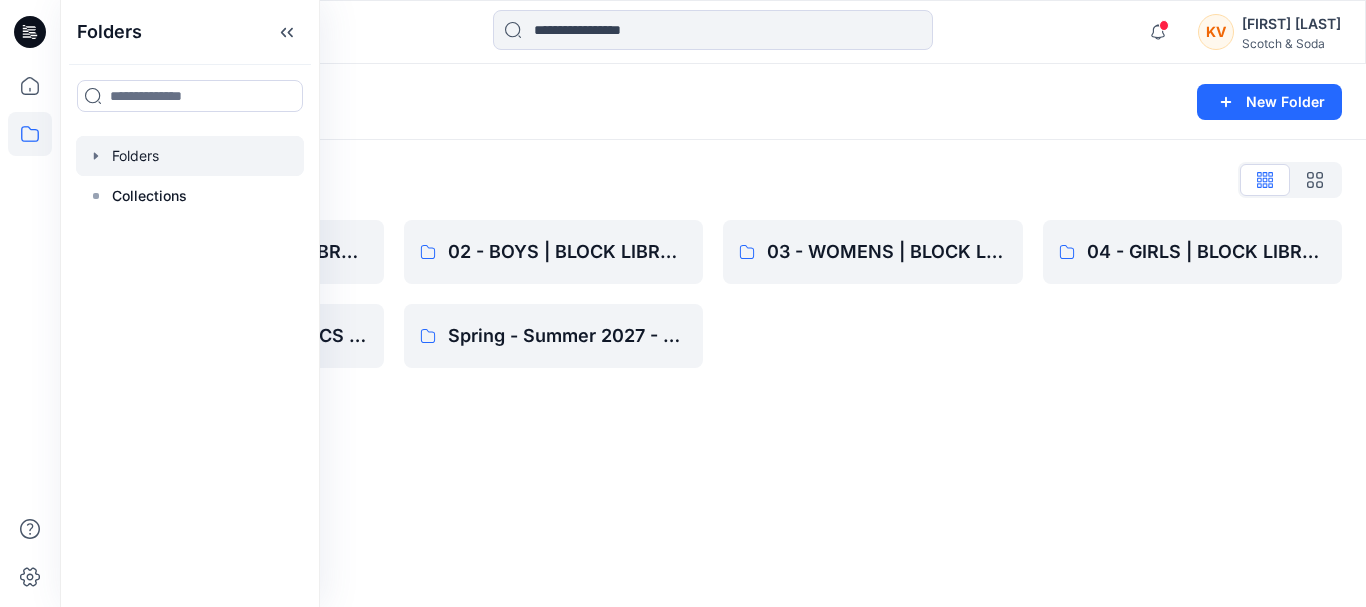 click on "03 - WOMENS | BLOCK LIBRARY" at bounding box center [873, 294] 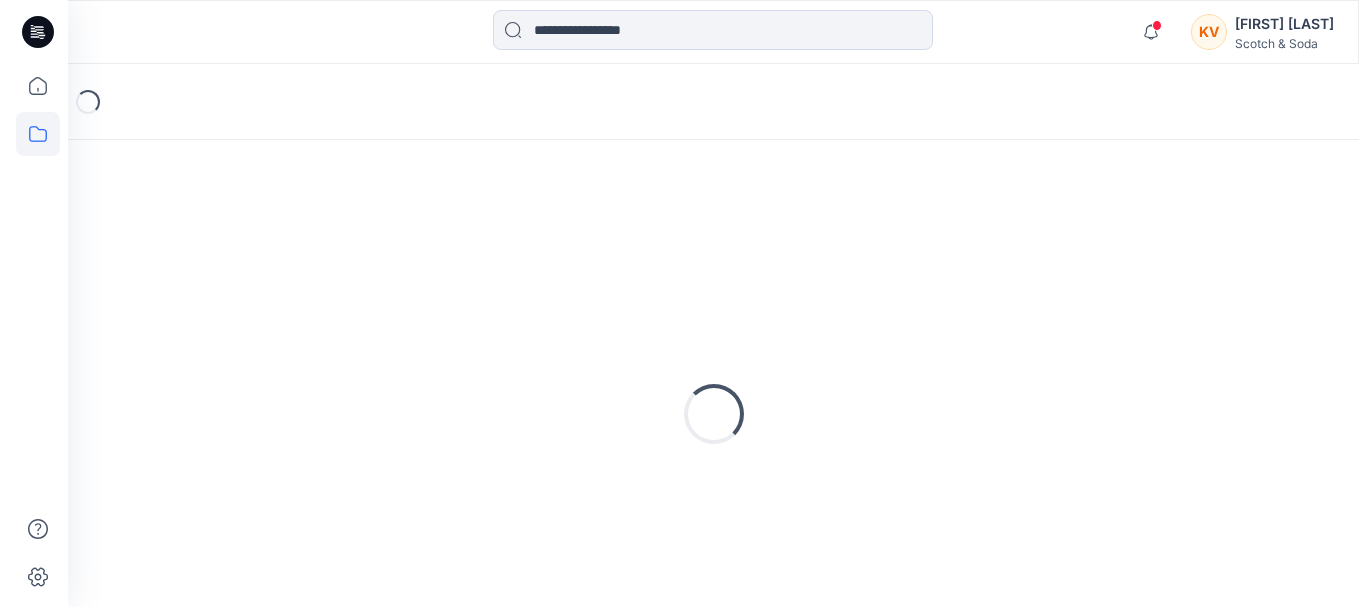 scroll, scrollTop: 0, scrollLeft: 0, axis: both 